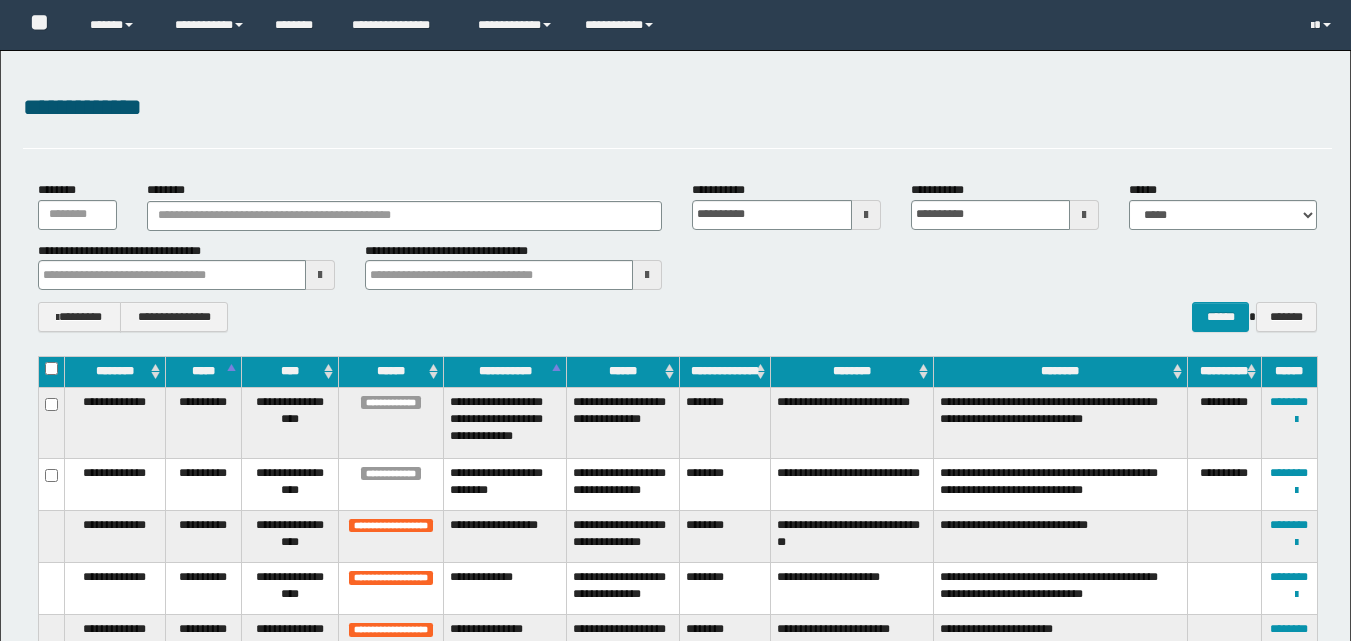scroll, scrollTop: 0, scrollLeft: 0, axis: both 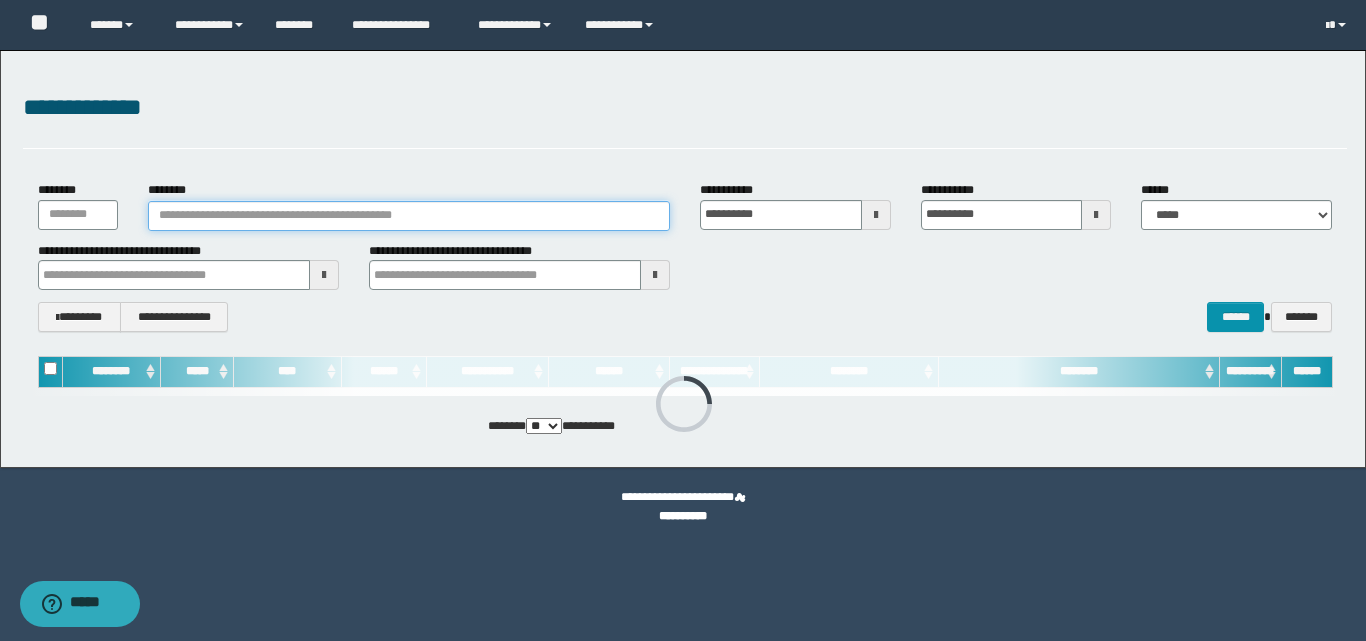click on "********" at bounding box center [409, 216] 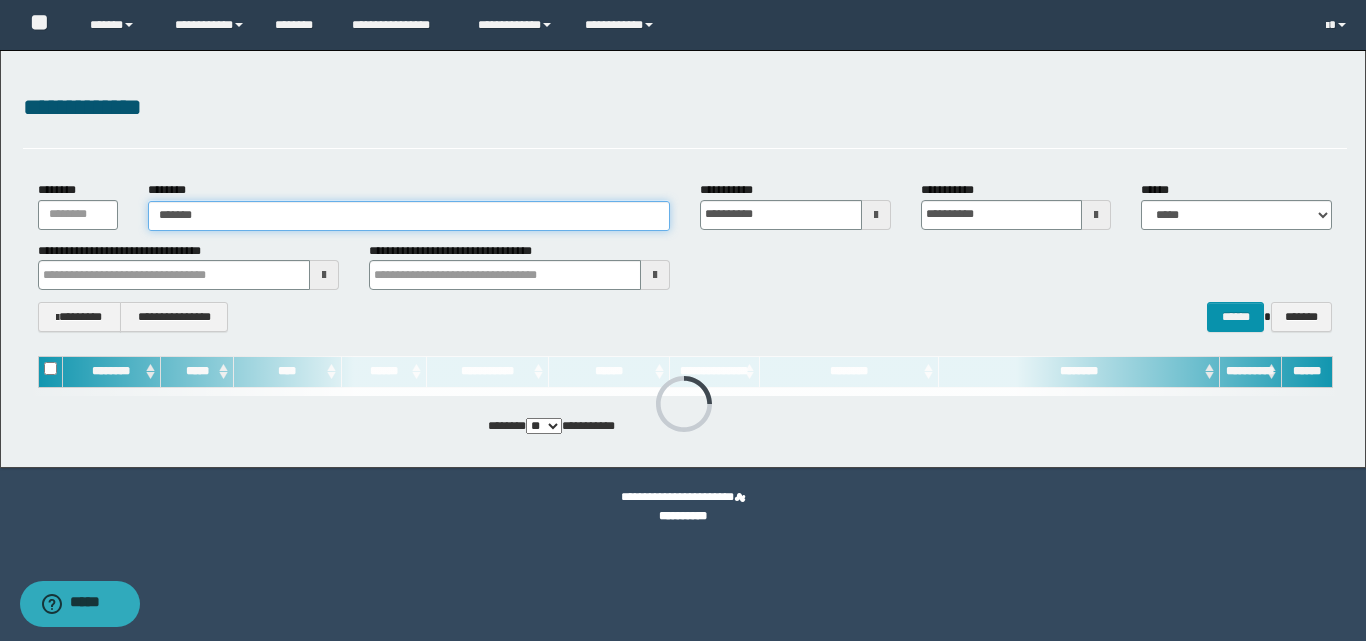 type on "*******" 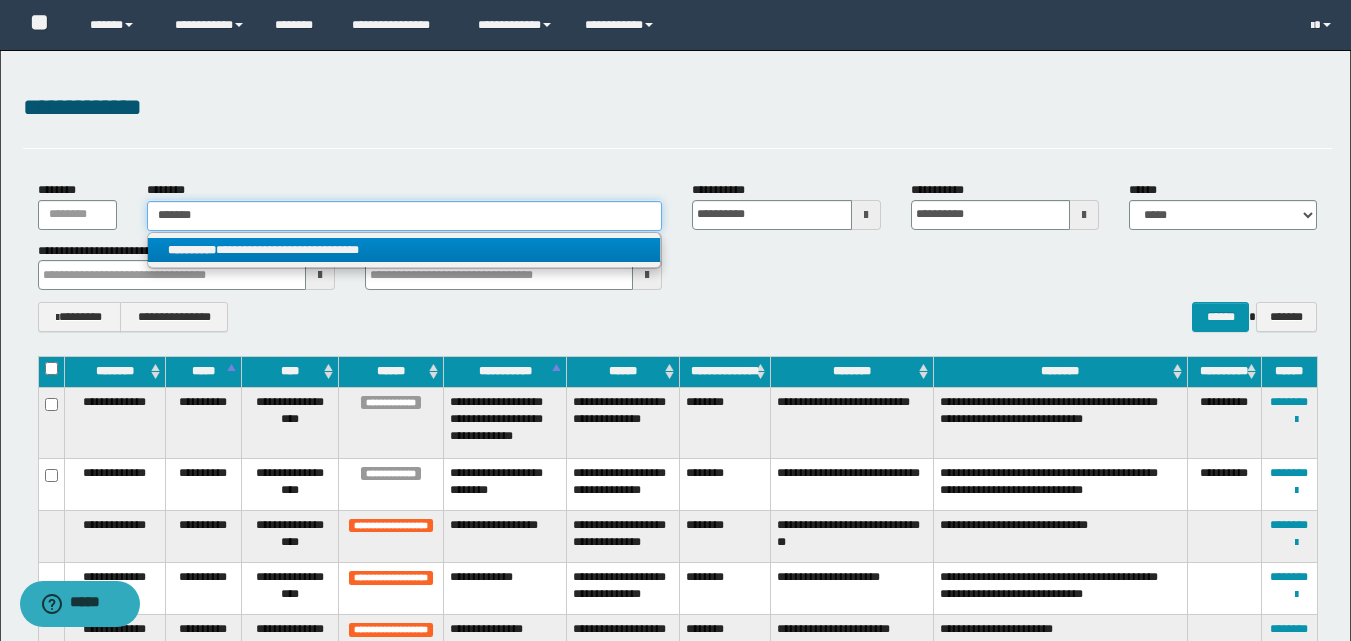 type on "*******" 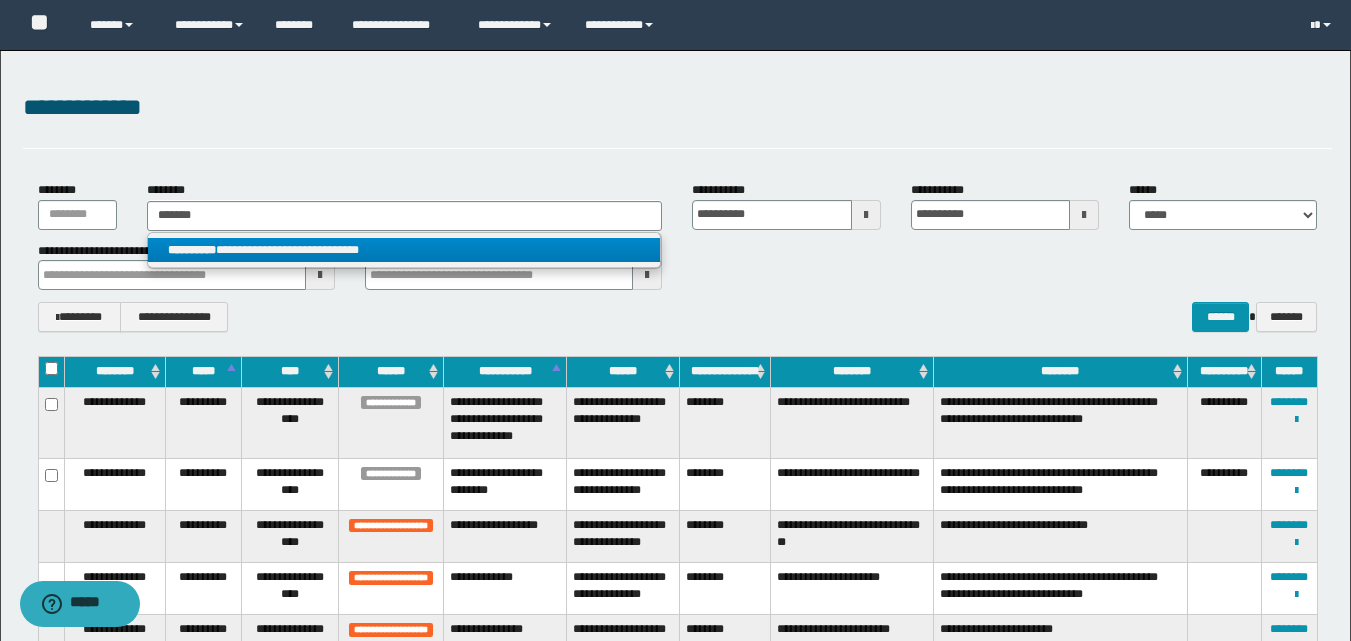 click on "**********" at bounding box center [404, 250] 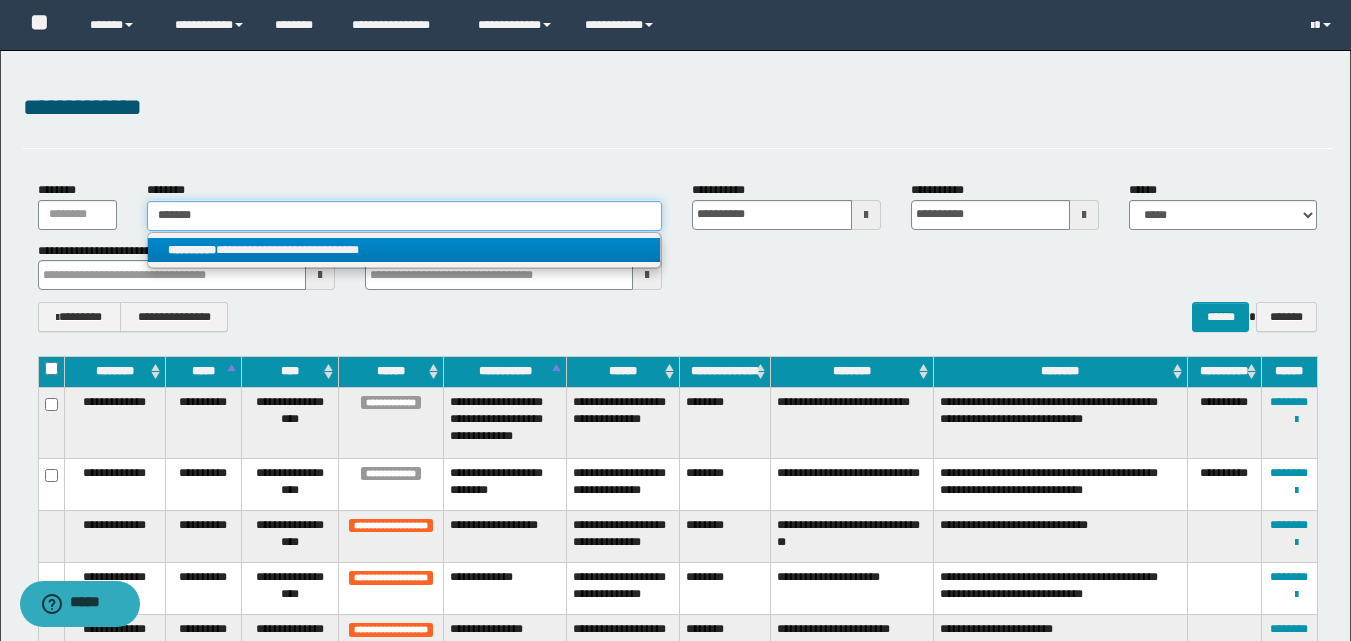 type 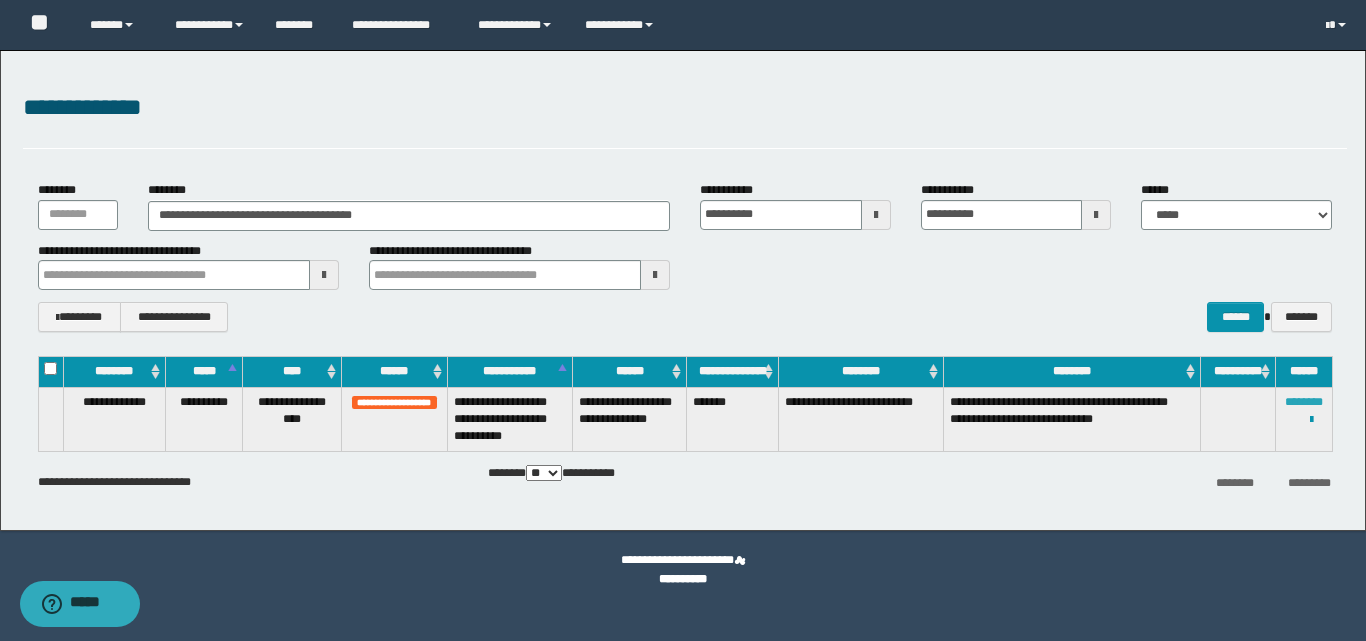 click on "********" at bounding box center [1304, 402] 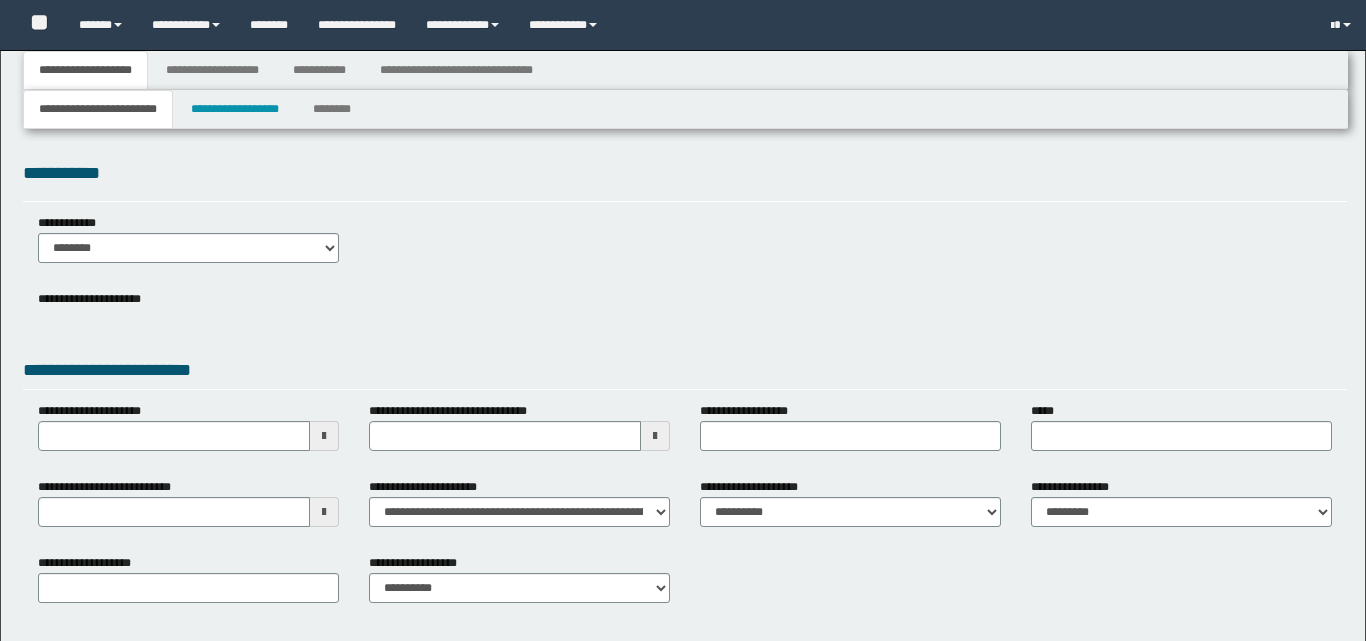 type 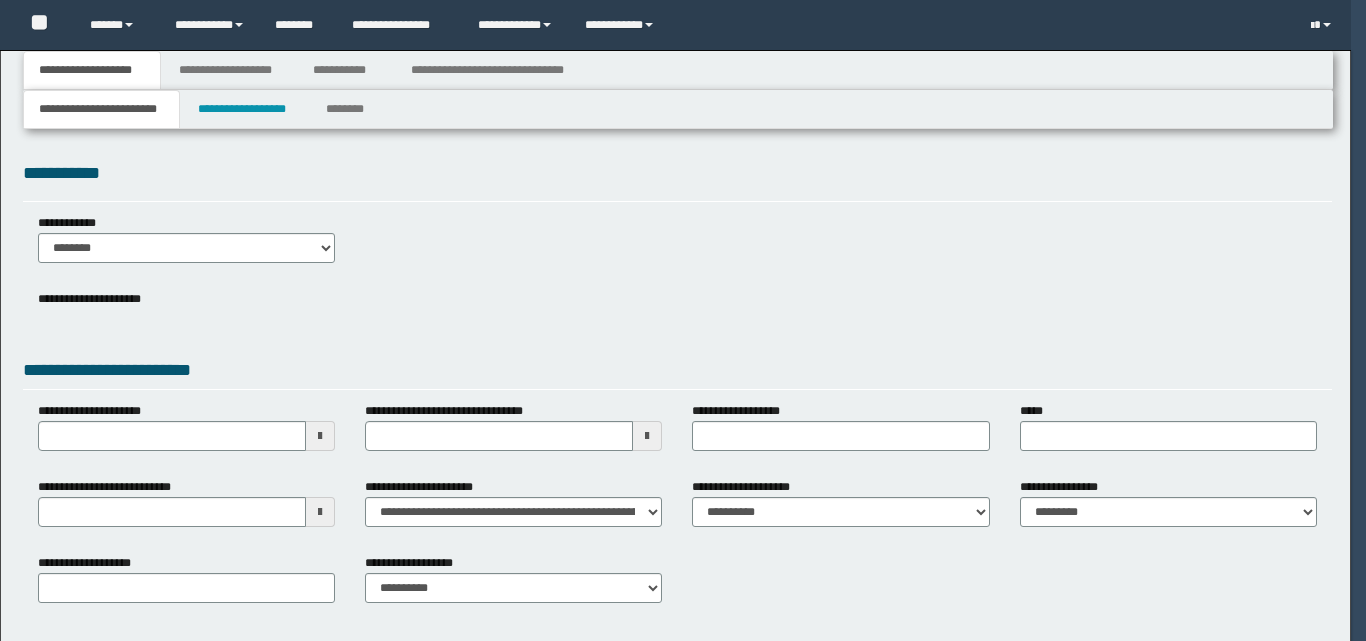 scroll, scrollTop: 0, scrollLeft: 0, axis: both 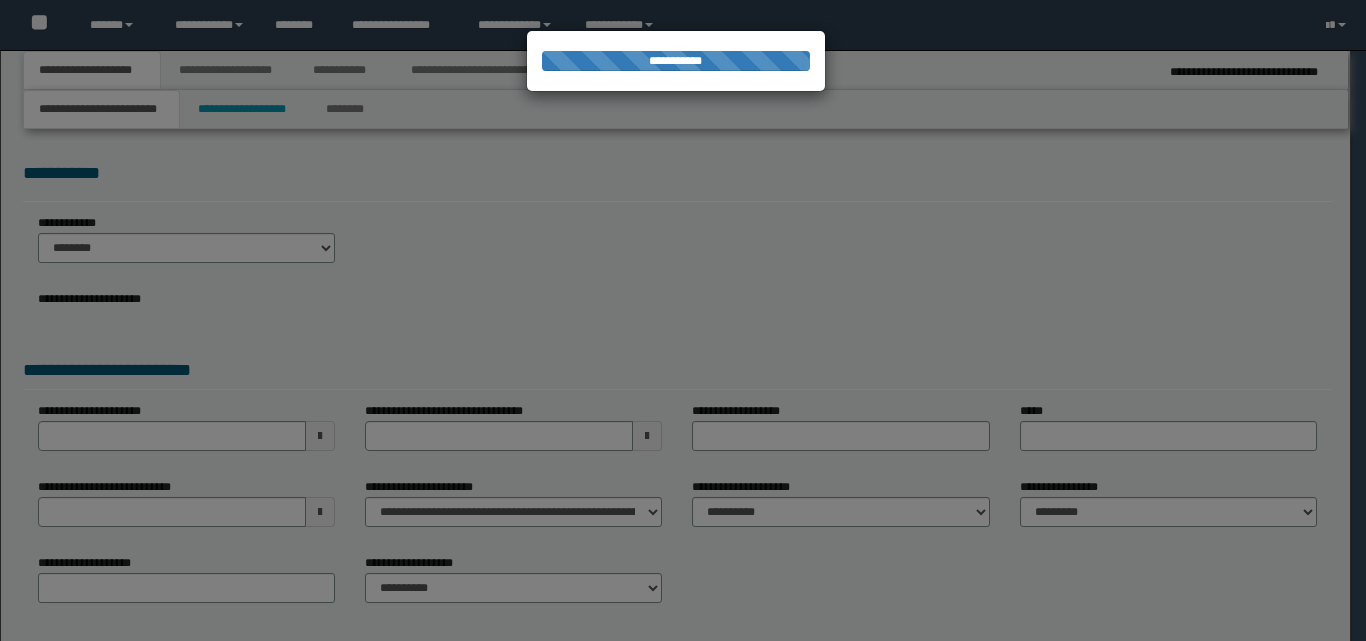 type on "**********" 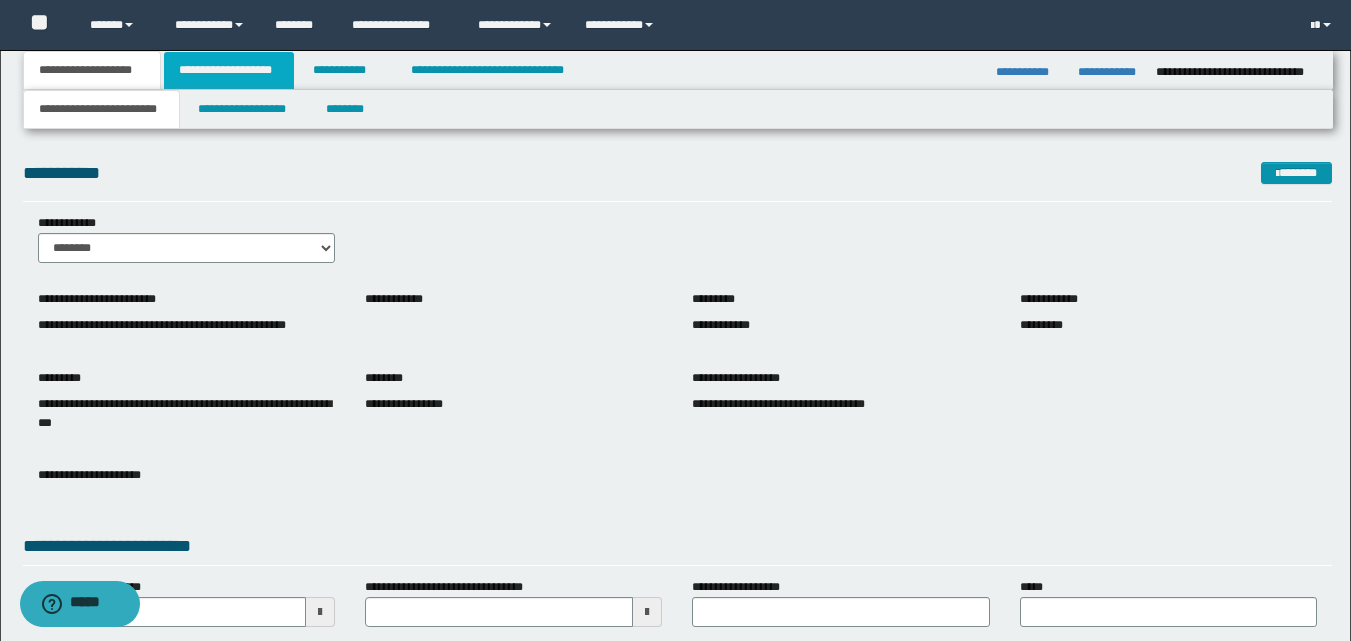 click on "**********" at bounding box center (229, 70) 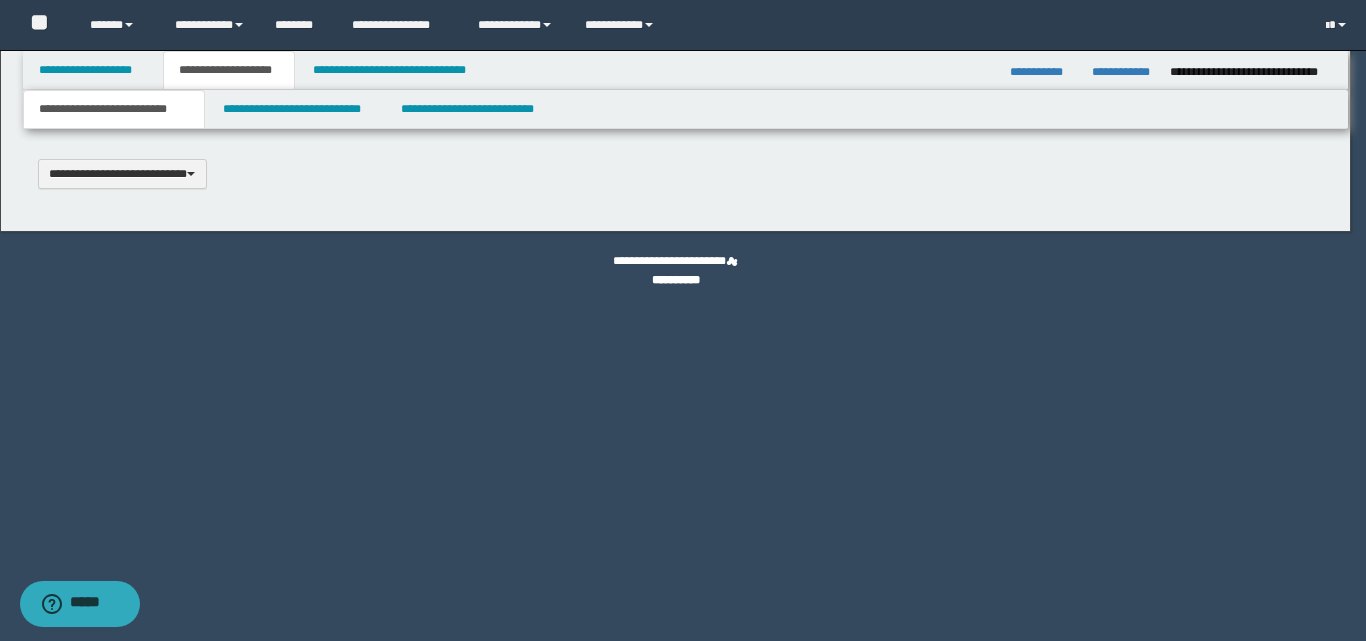 scroll, scrollTop: 0, scrollLeft: 0, axis: both 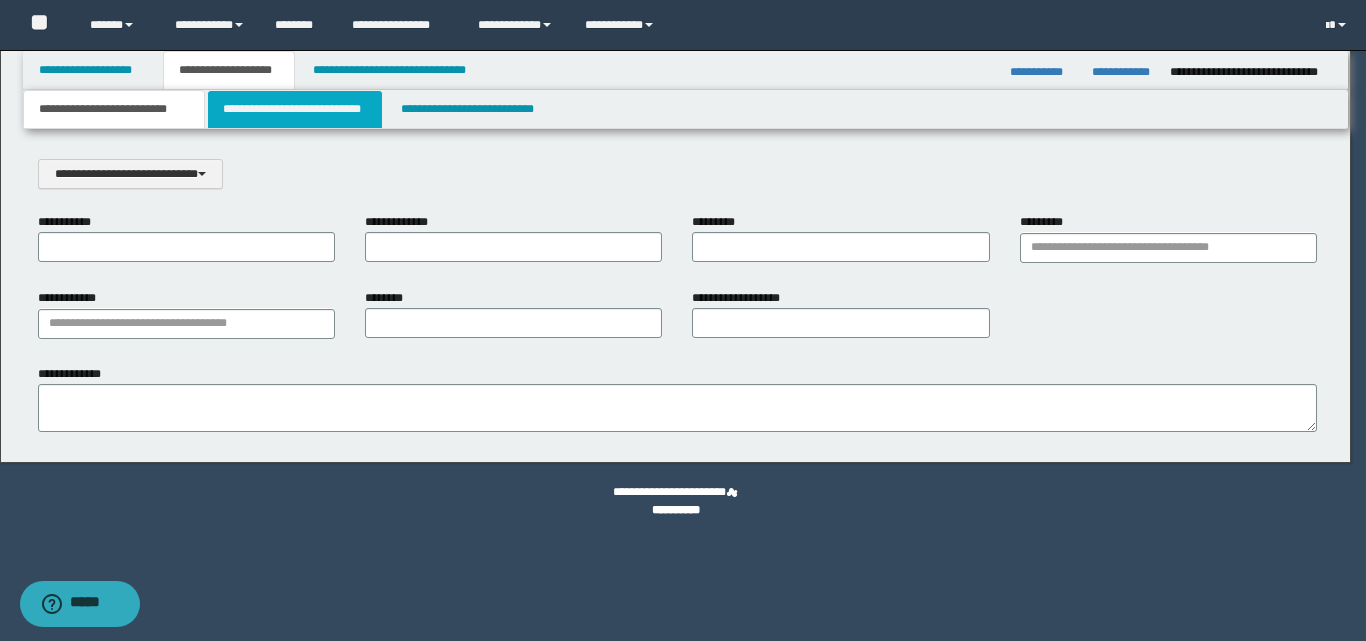 click on "**********" at bounding box center [295, 109] 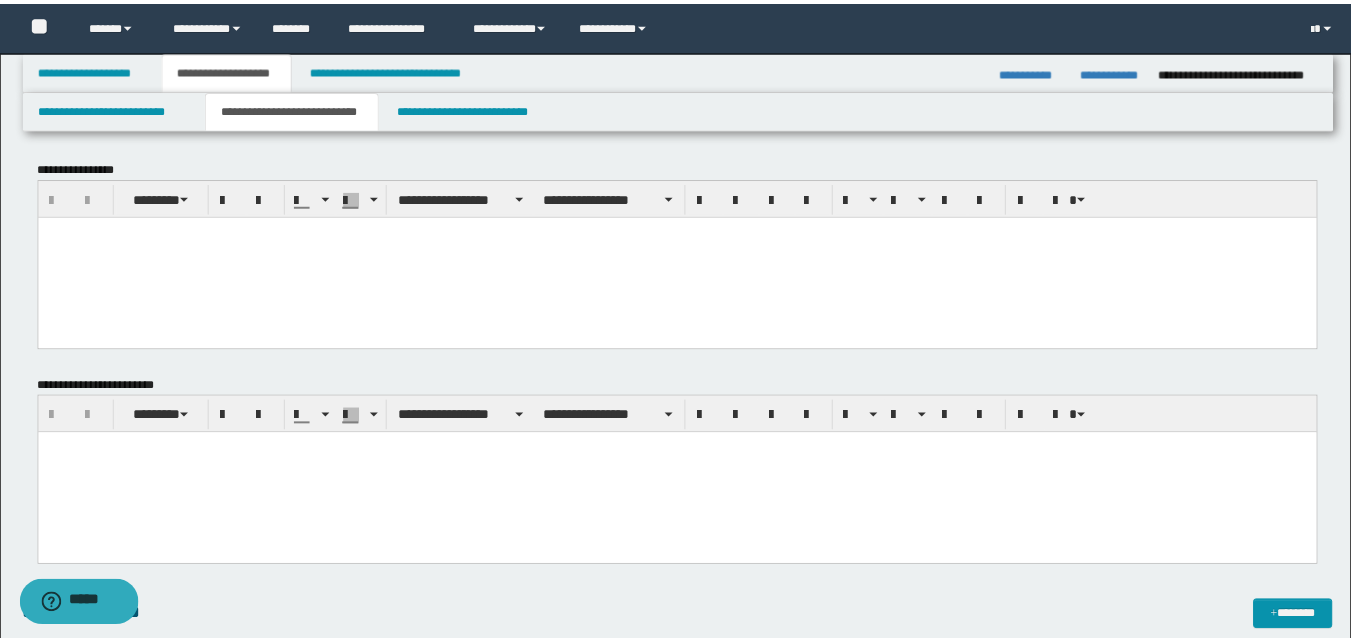 scroll, scrollTop: 0, scrollLeft: 0, axis: both 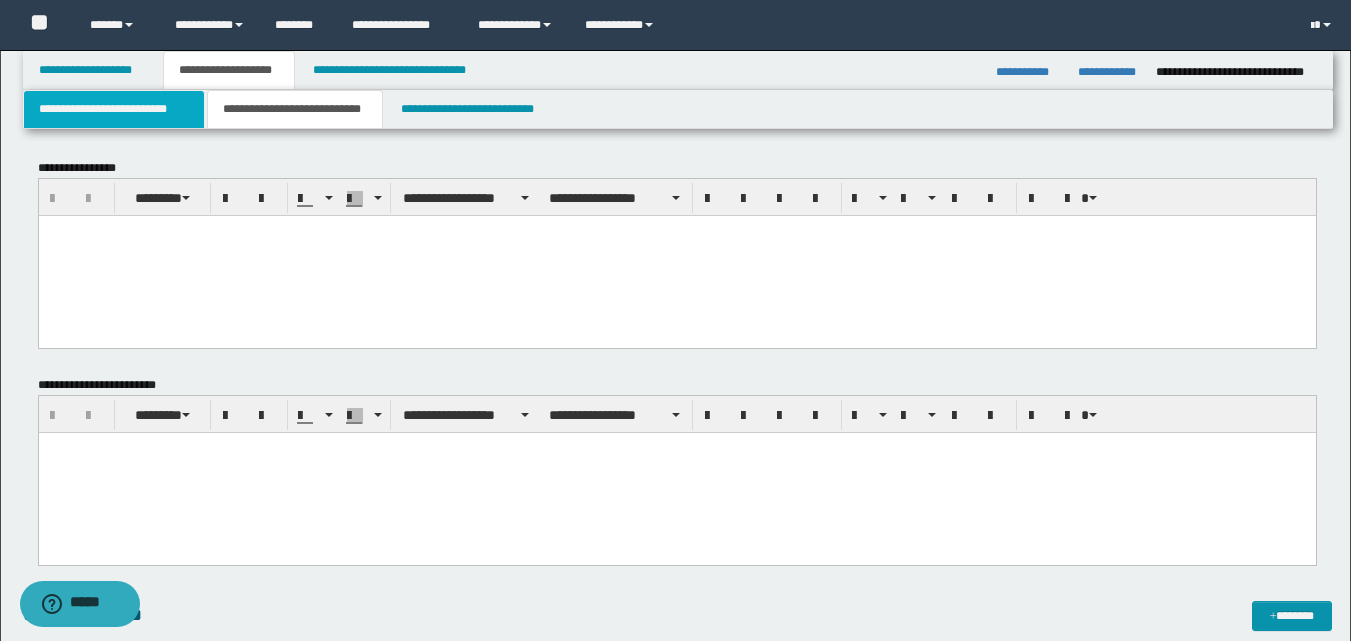 click on "**********" at bounding box center (114, 109) 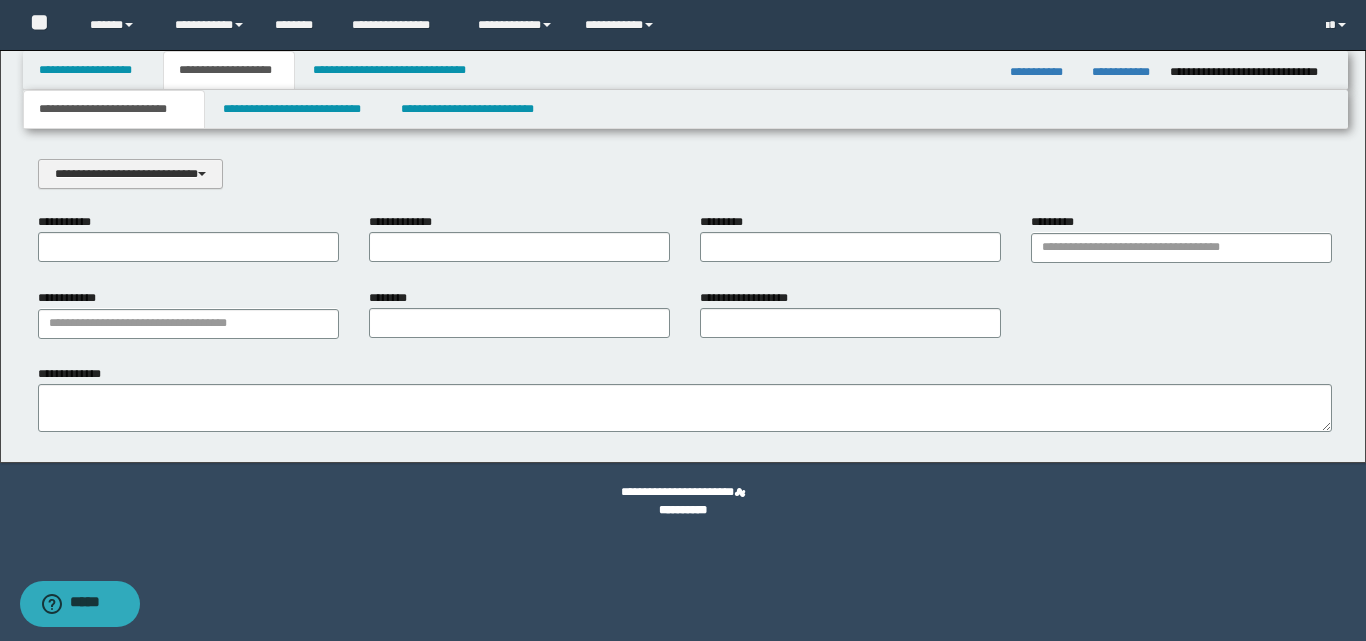 click on "**********" at bounding box center (130, 174) 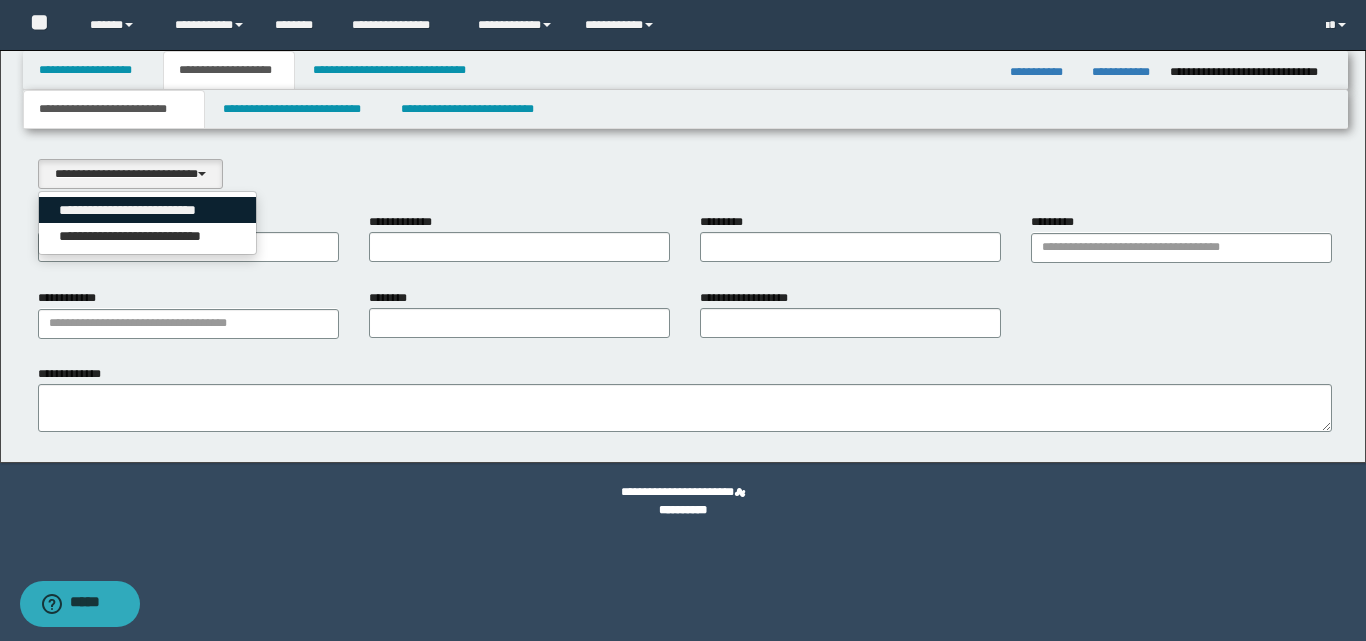 click on "**********" at bounding box center (148, 210) 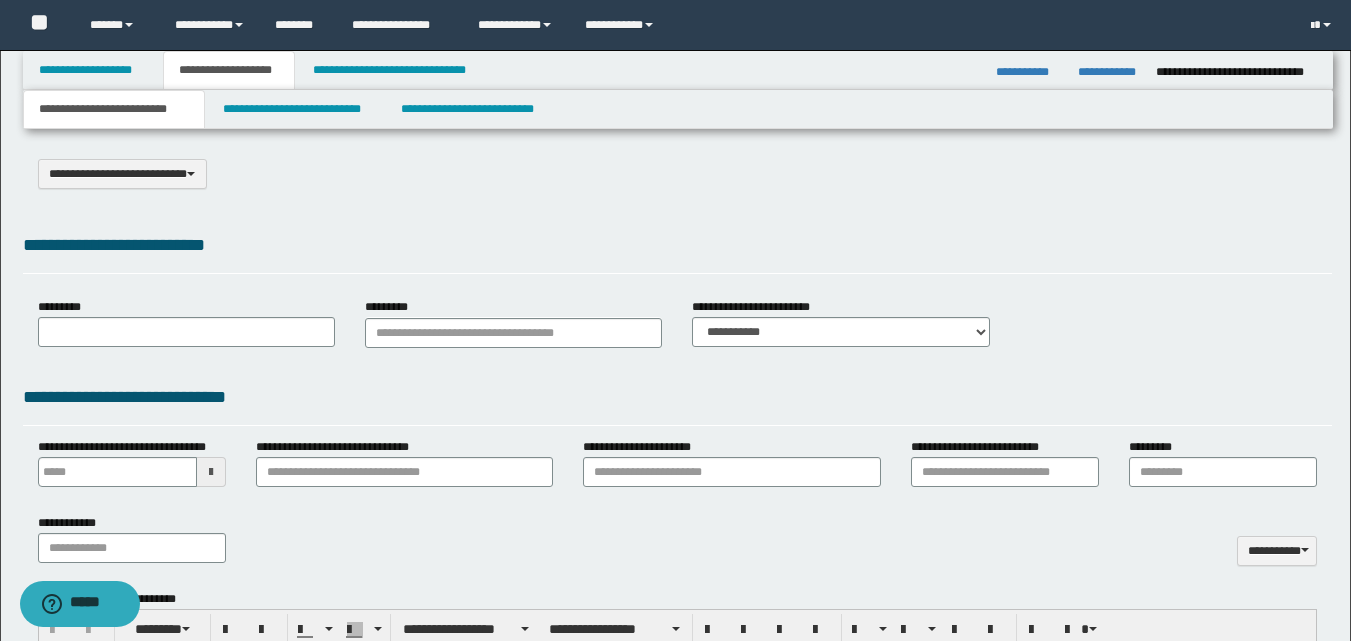 select on "*" 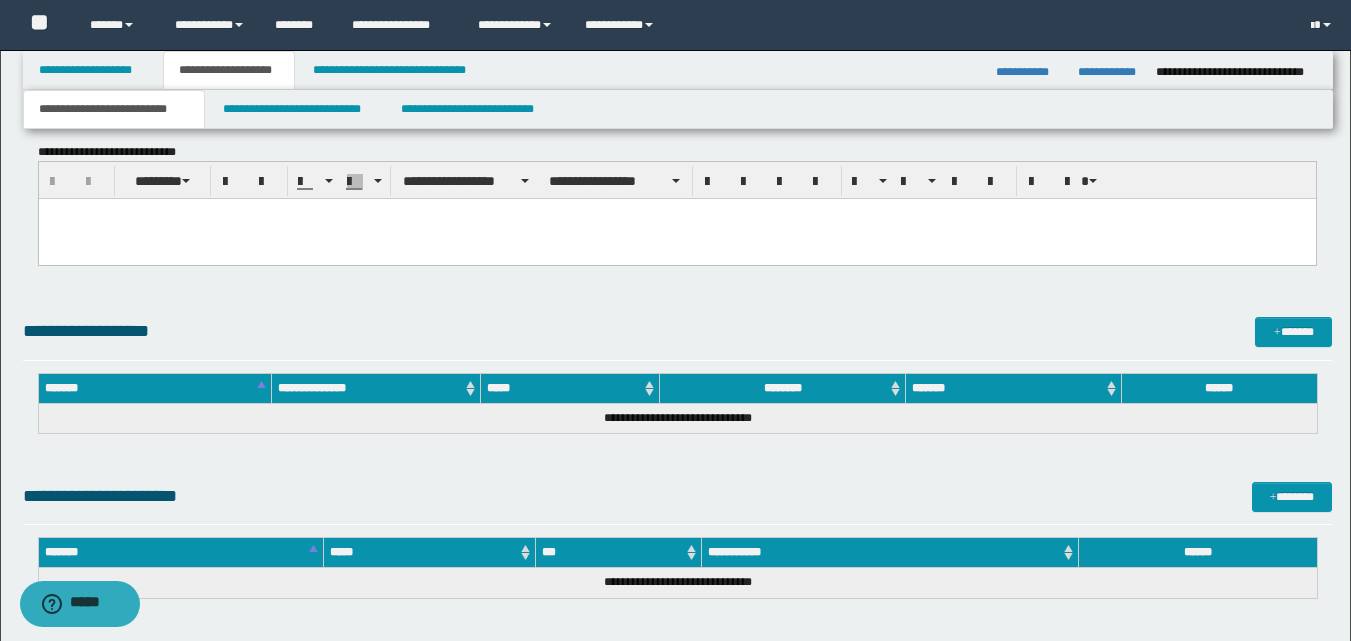 scroll, scrollTop: 667, scrollLeft: 0, axis: vertical 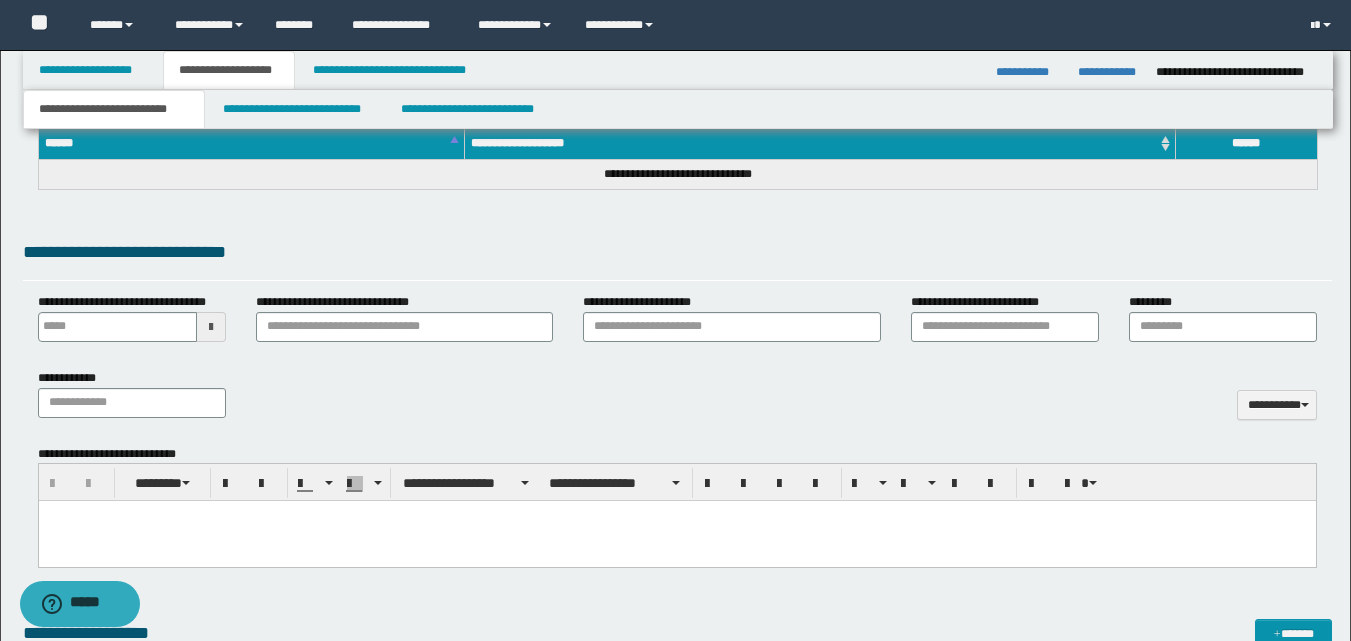 type 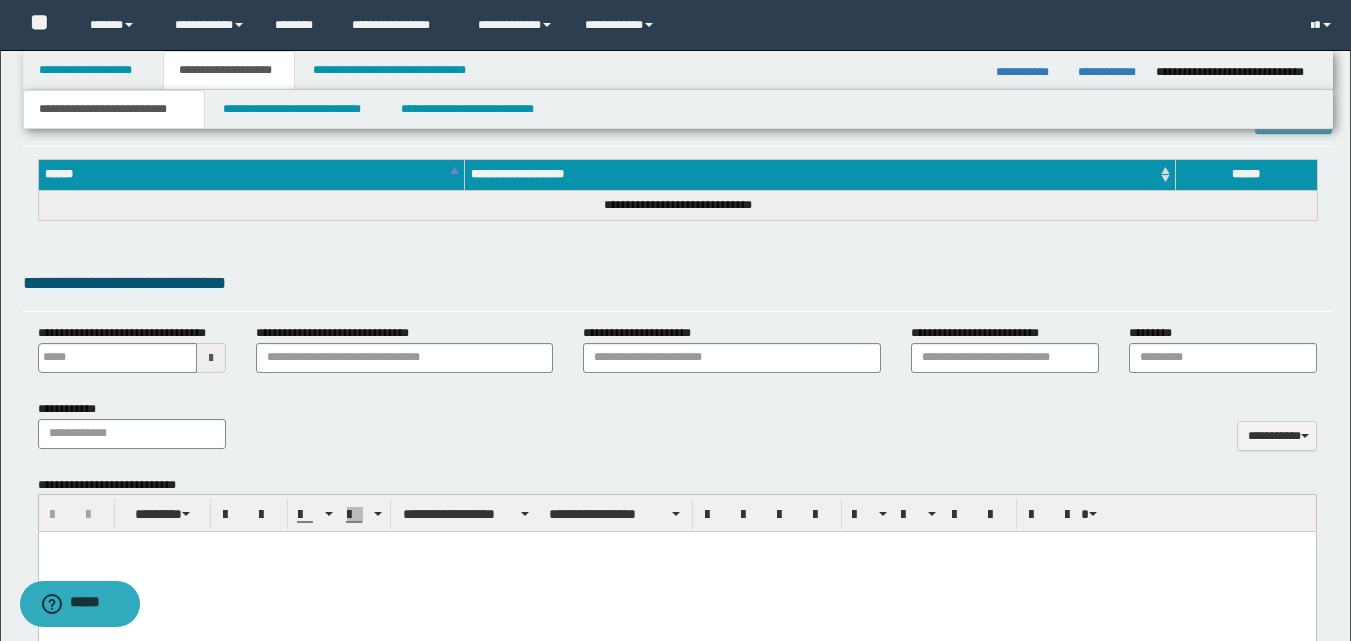 click at bounding box center (676, 547) 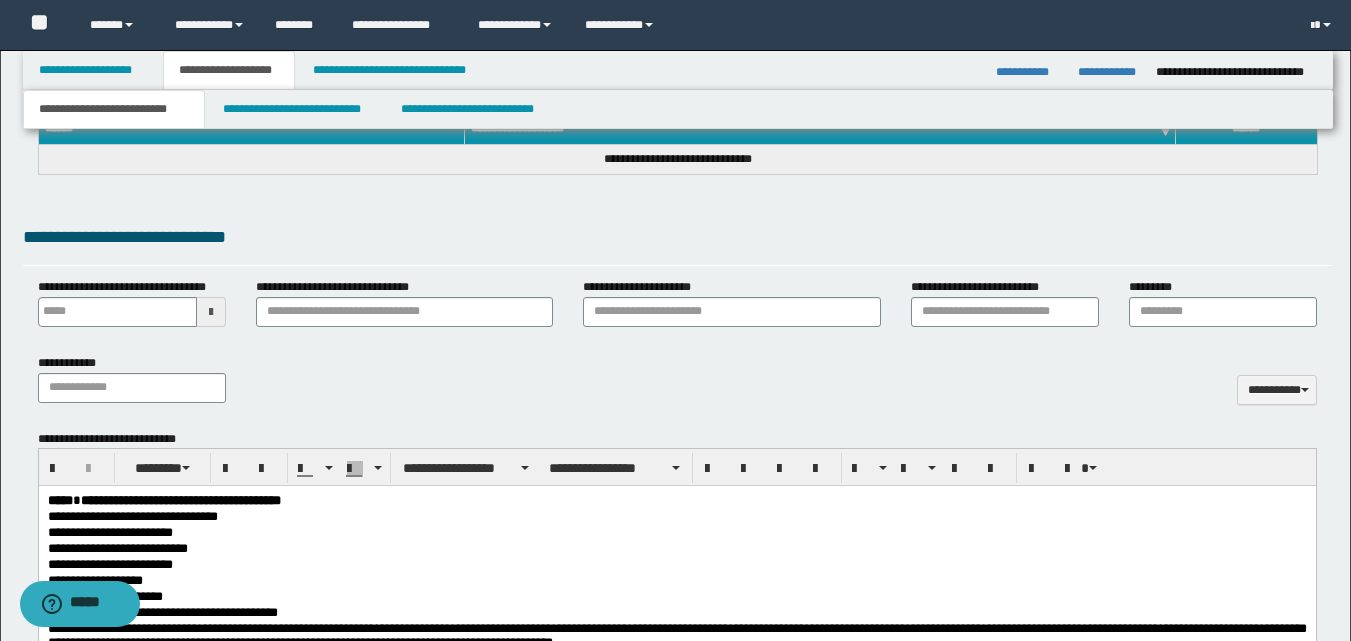 scroll, scrollTop: 1333, scrollLeft: 0, axis: vertical 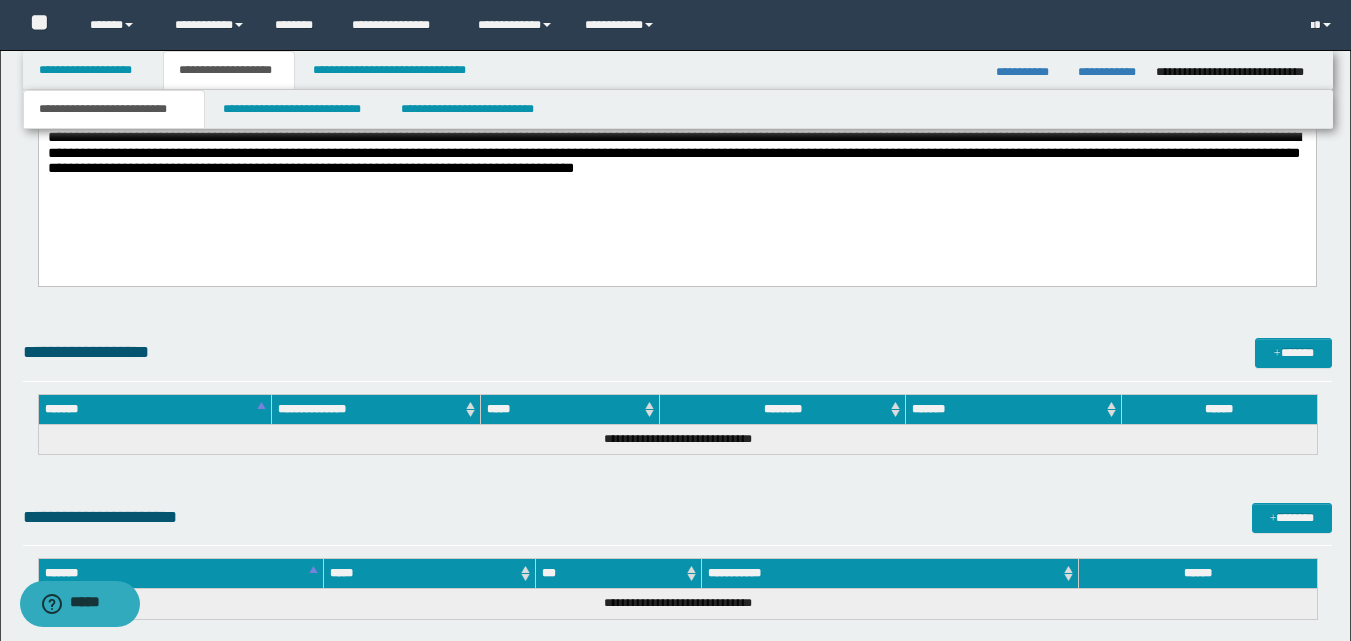click on "**********" at bounding box center (676, 51) 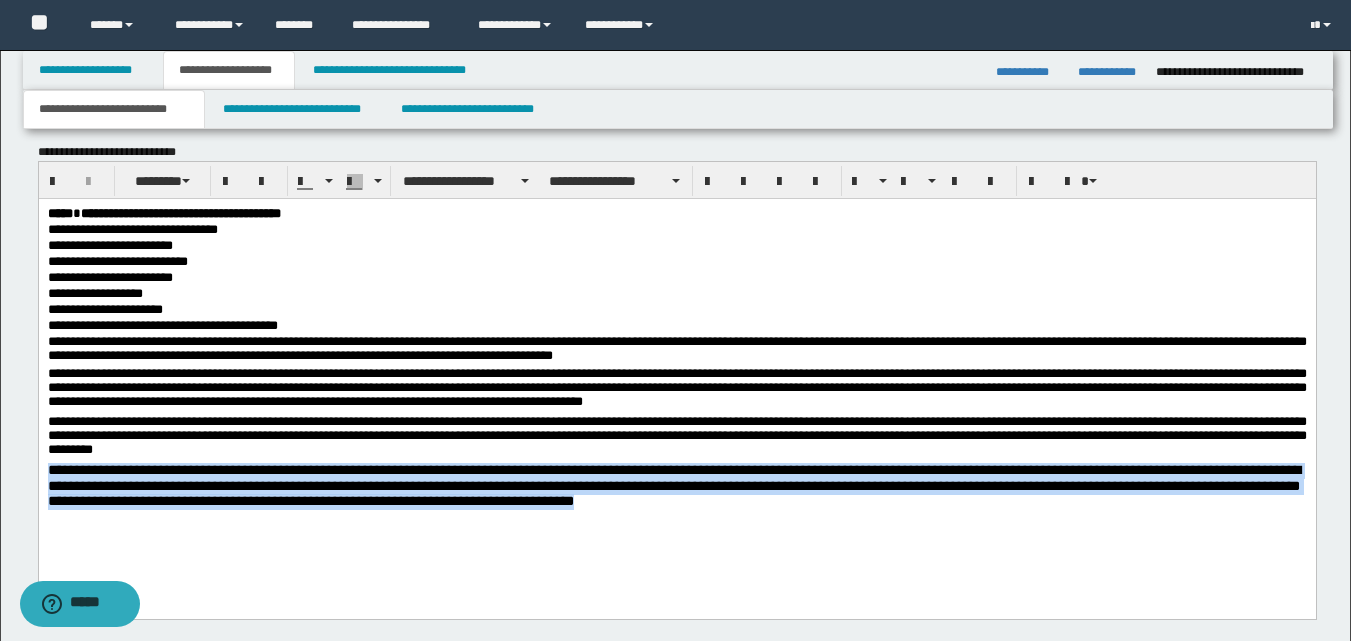 drag, startPoint x: 49, startPoint y: 472, endPoint x: 780, endPoint y: 382, distance: 736.51953 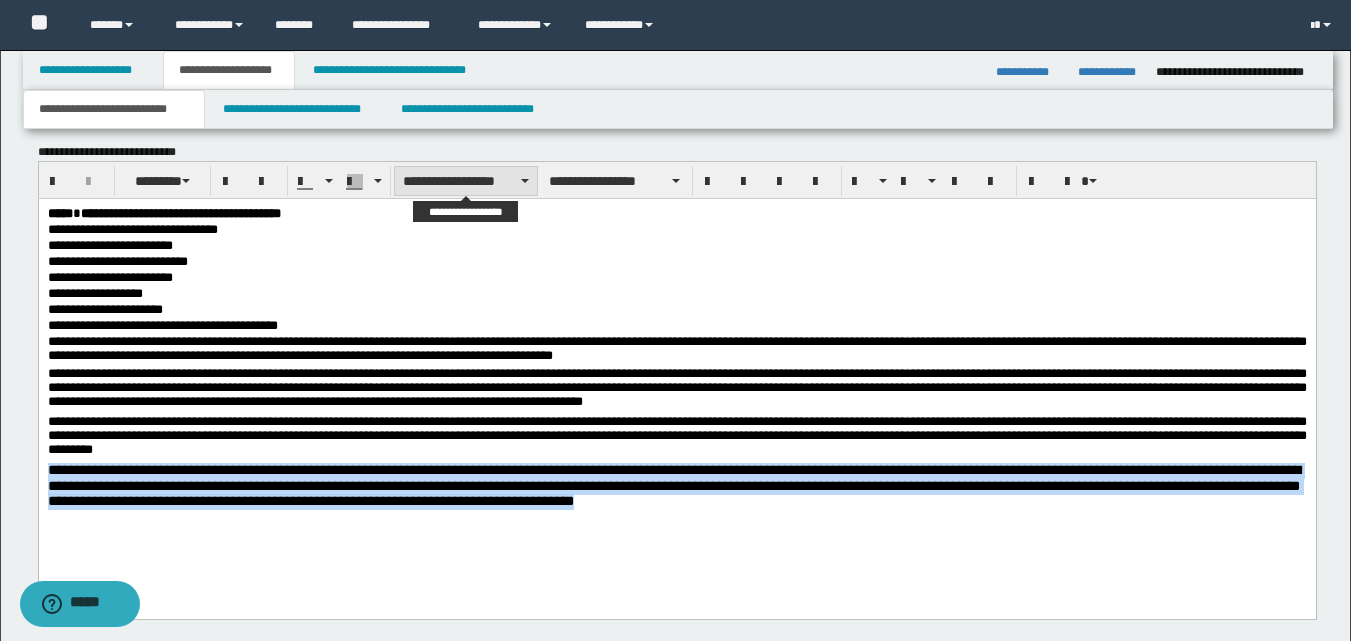 click on "**********" at bounding box center [466, 181] 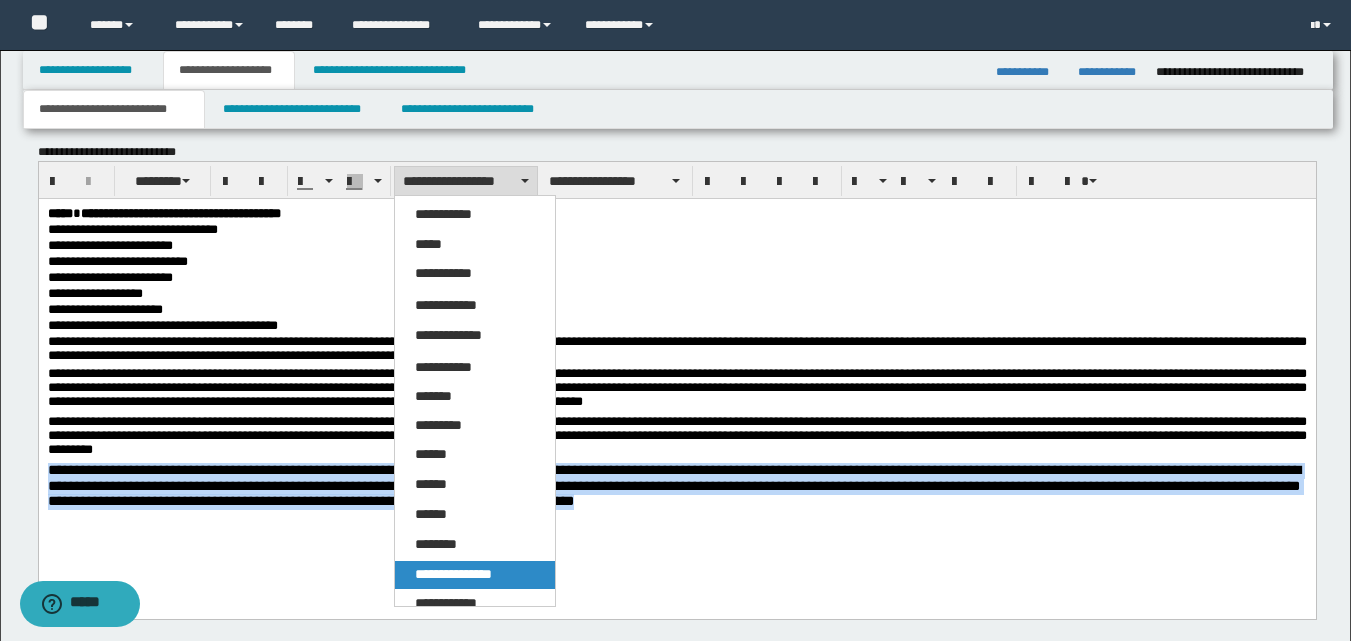 drag, startPoint x: 479, startPoint y: 568, endPoint x: 435, endPoint y: 347, distance: 225.33752 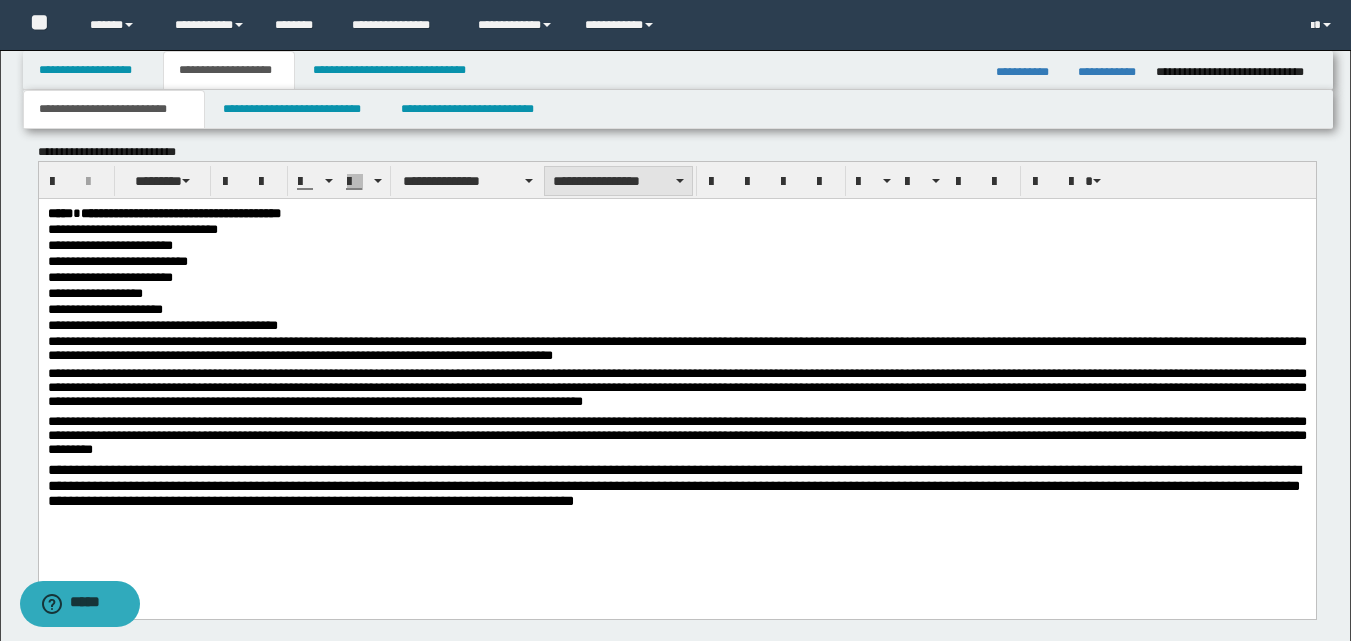 click on "**********" at bounding box center (618, 181) 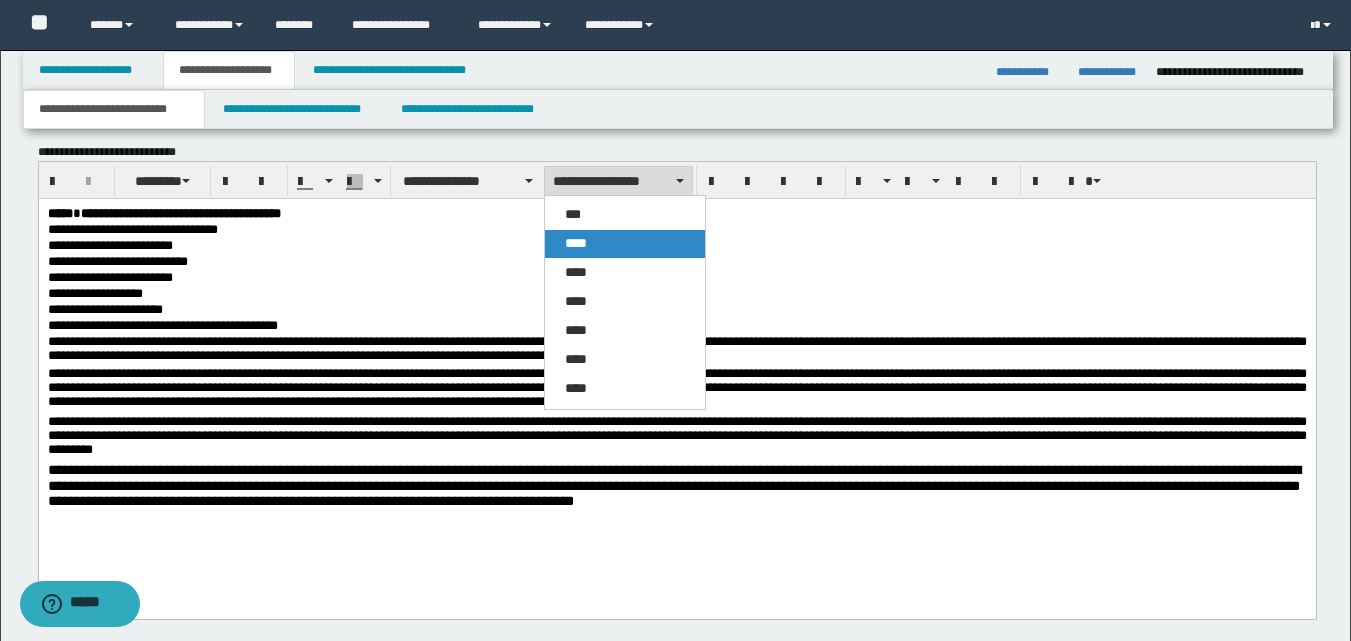 click on "****" at bounding box center [576, 243] 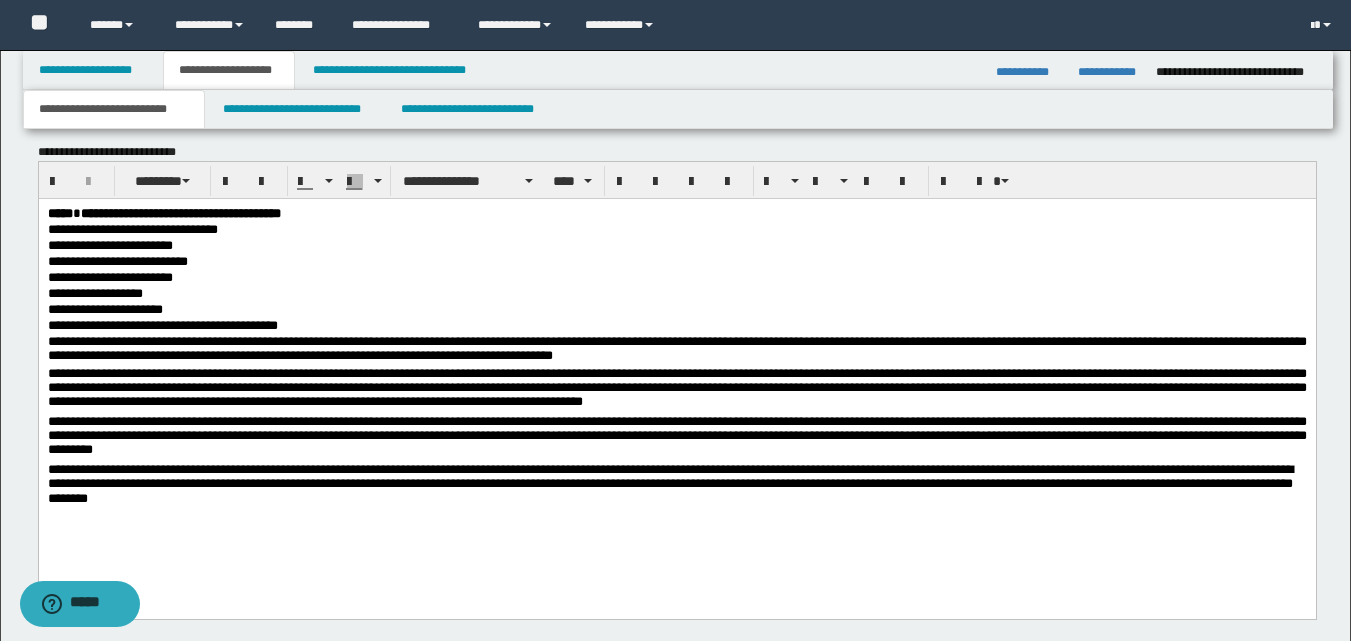 click on "**********" at bounding box center (676, 279) 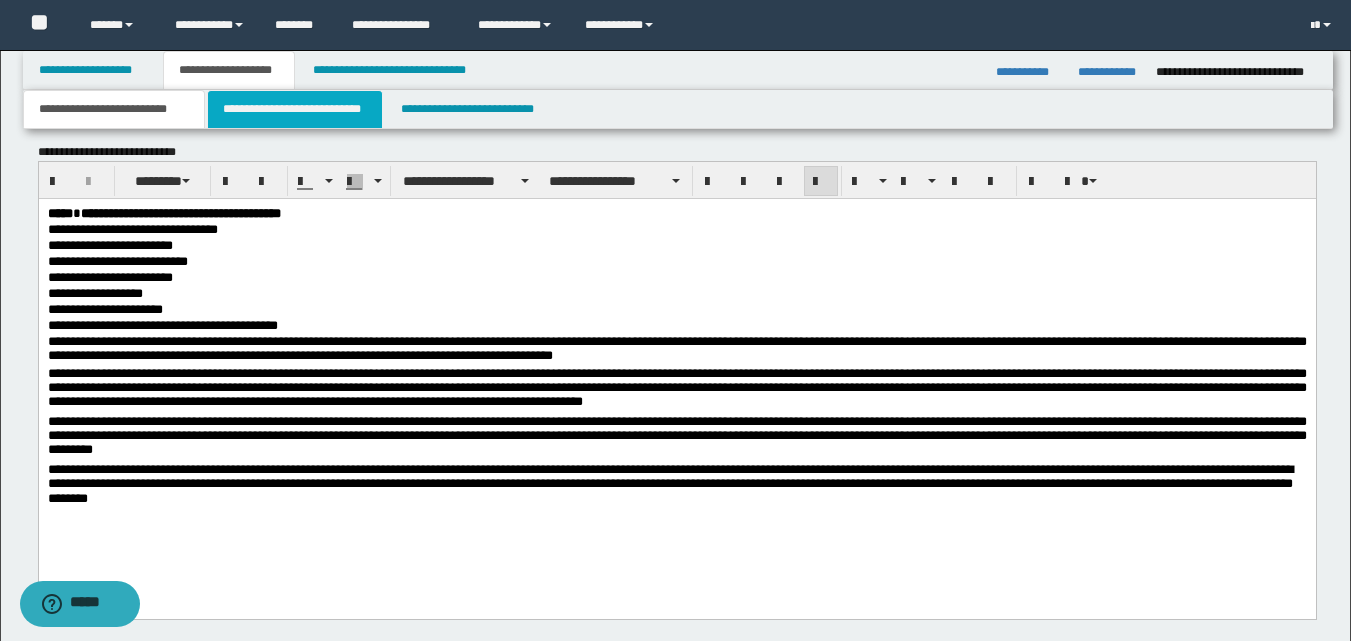 click on "**********" at bounding box center [295, 109] 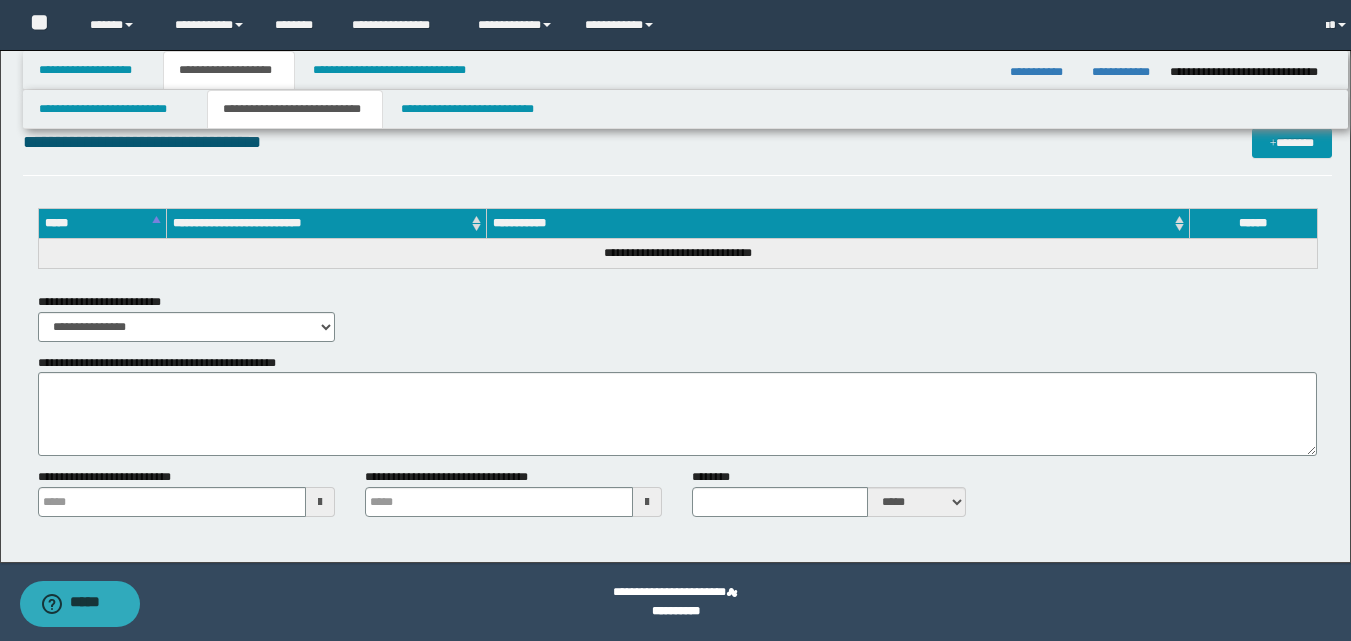 scroll, scrollTop: 942, scrollLeft: 0, axis: vertical 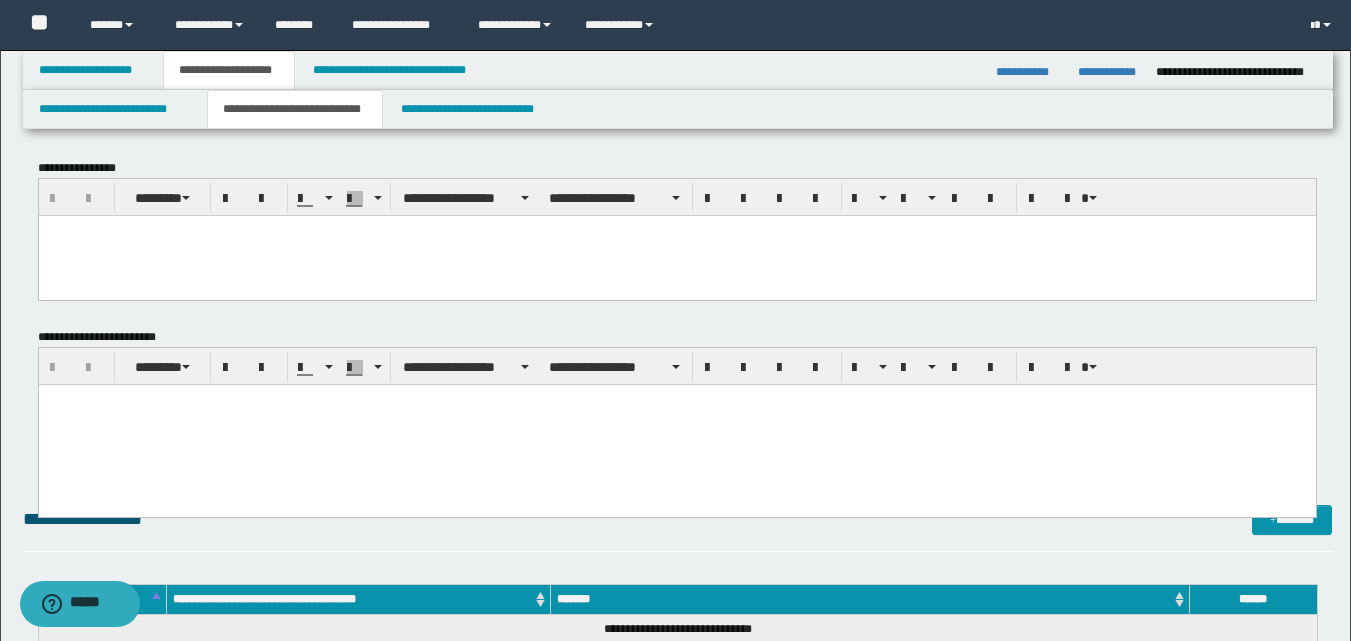 click at bounding box center [676, 399] 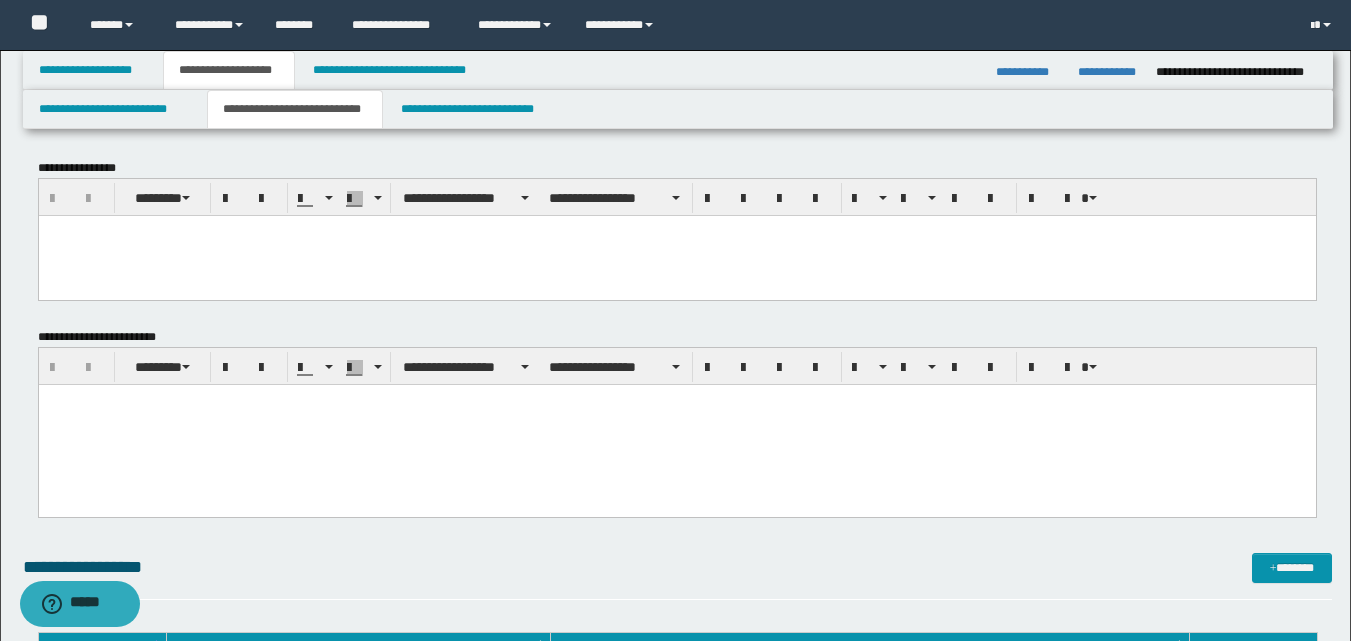 paste 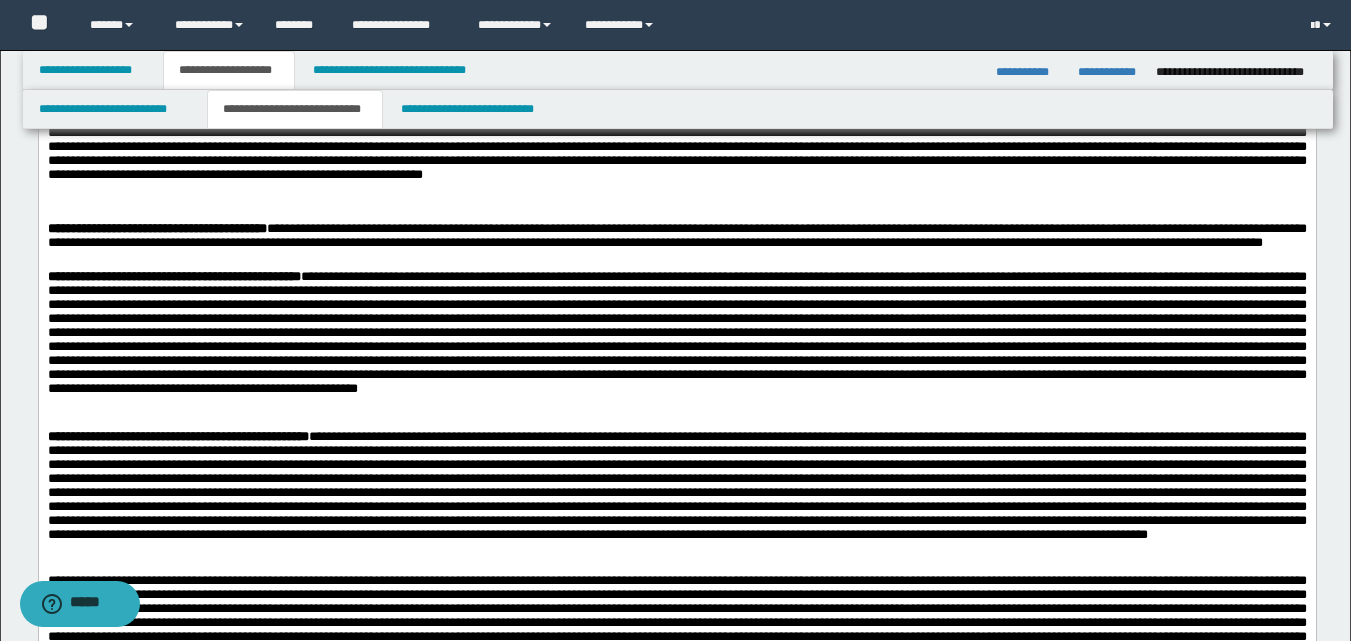 scroll, scrollTop: 1333, scrollLeft: 0, axis: vertical 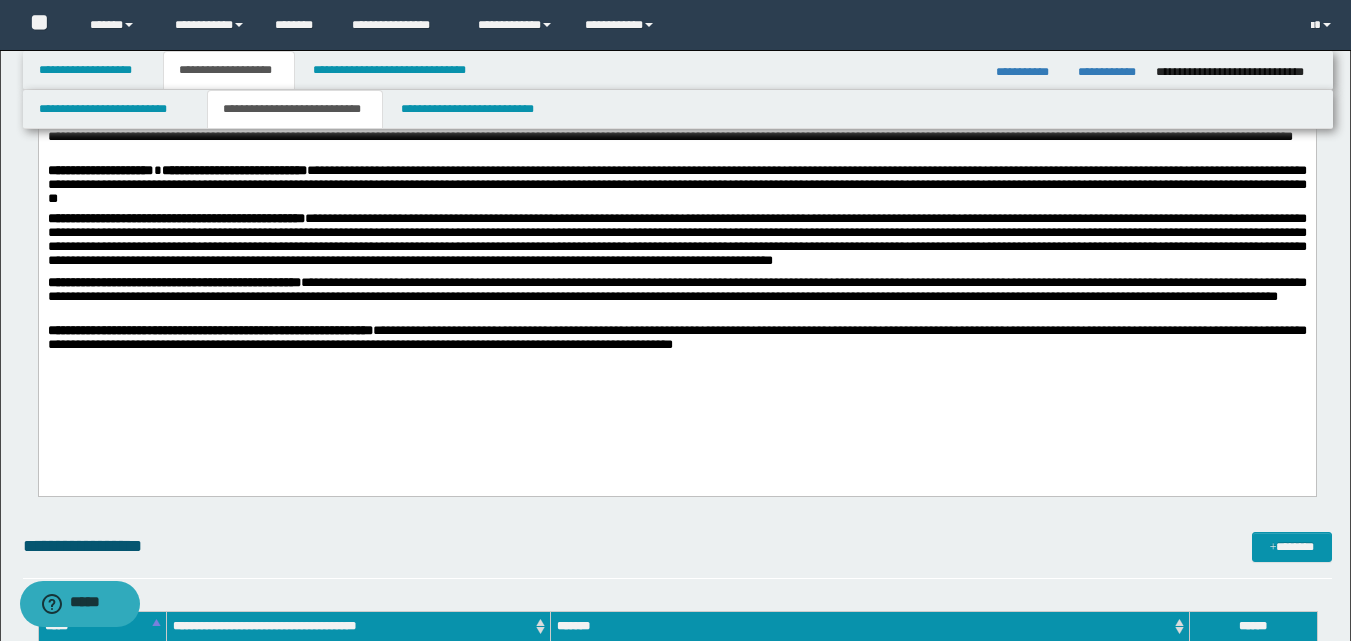 click on "**********" at bounding box center [676, 244] 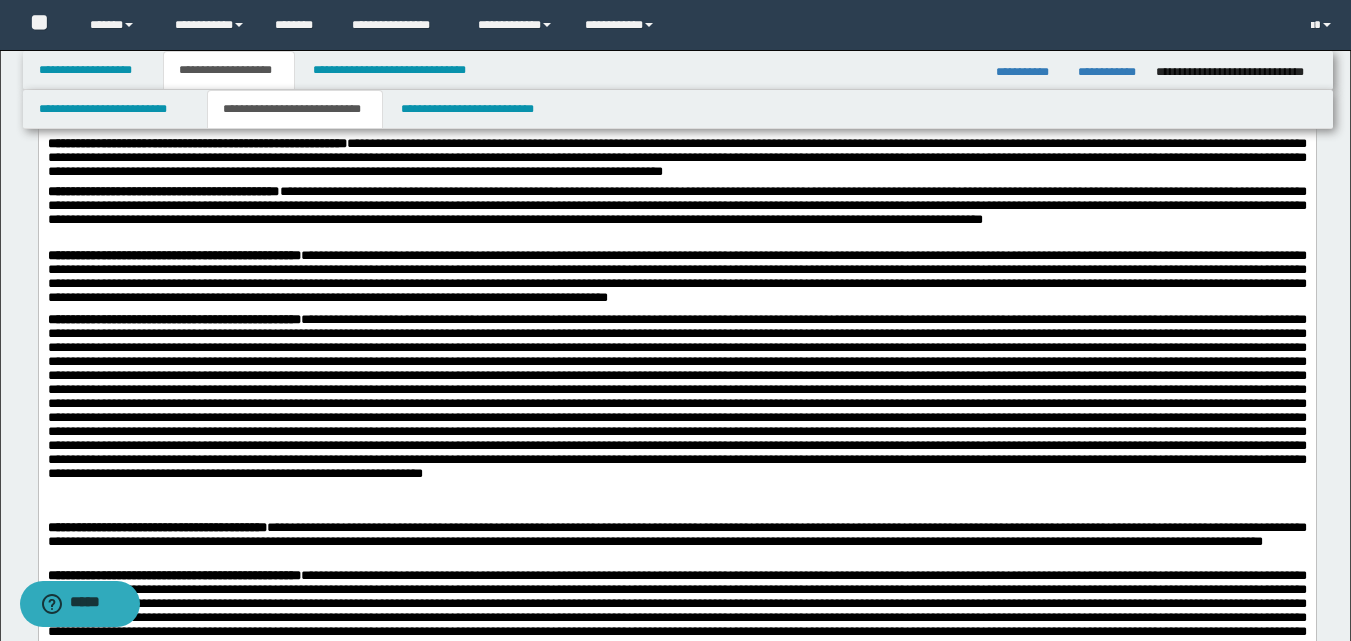 scroll, scrollTop: 333, scrollLeft: 0, axis: vertical 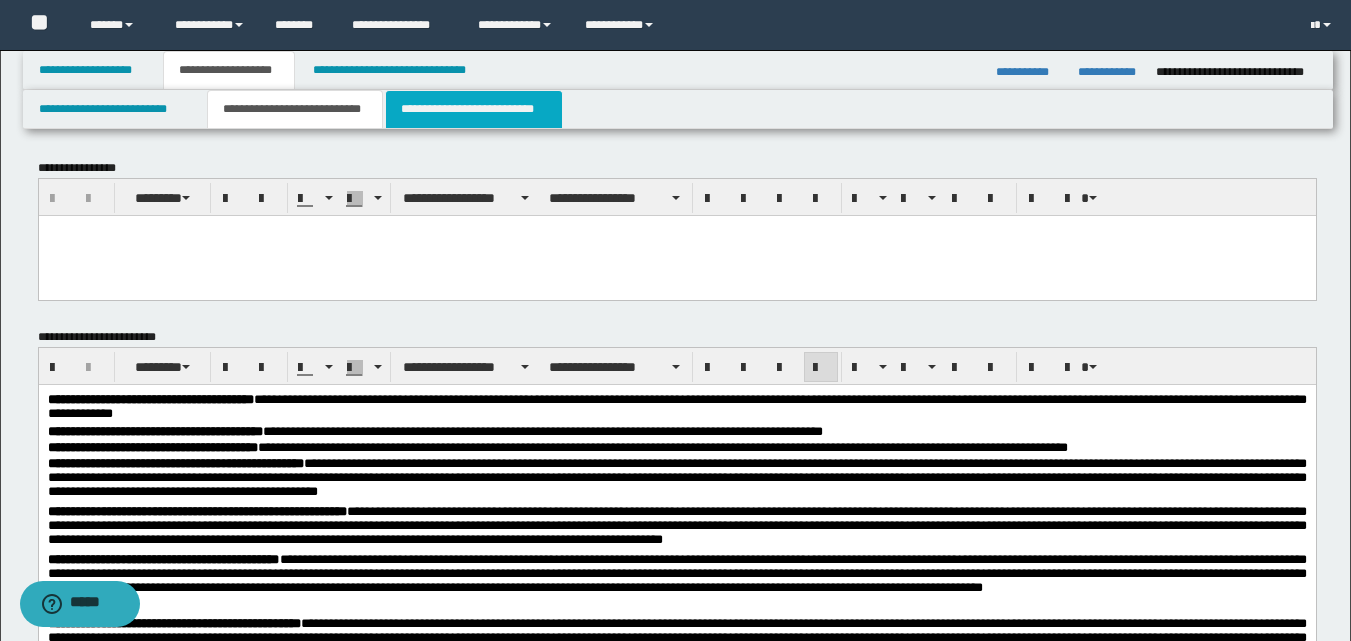 click on "**********" at bounding box center (474, 109) 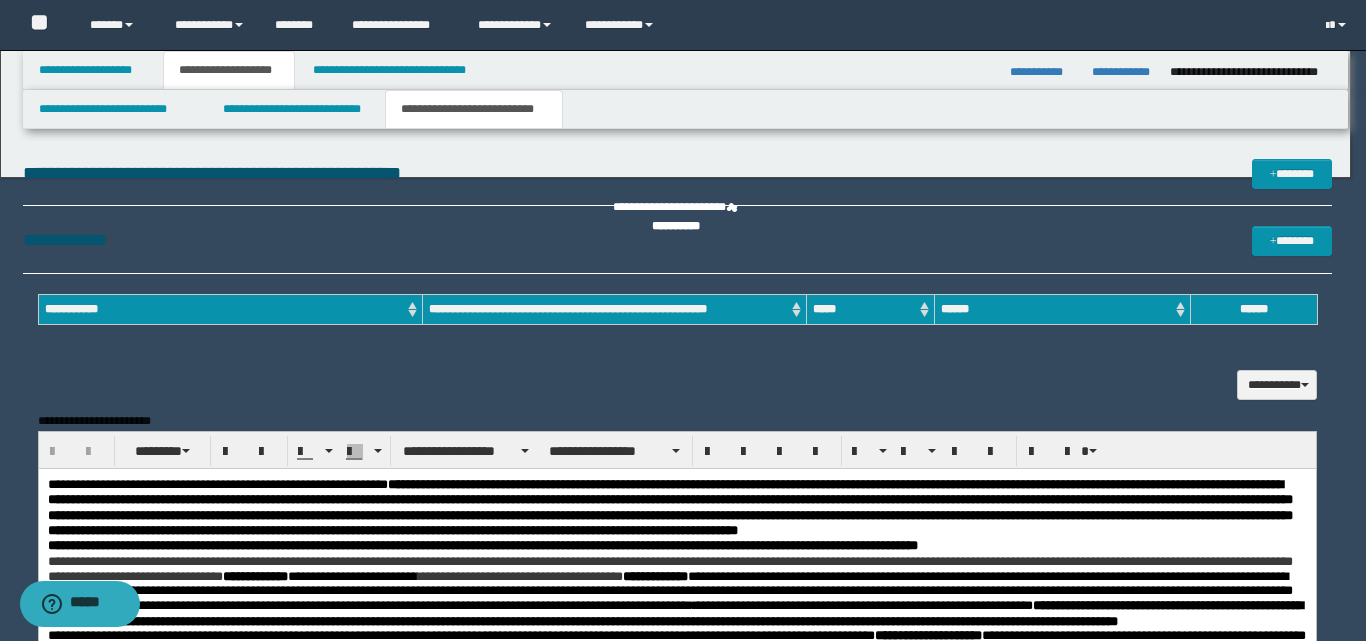 click at bounding box center [683, 320] 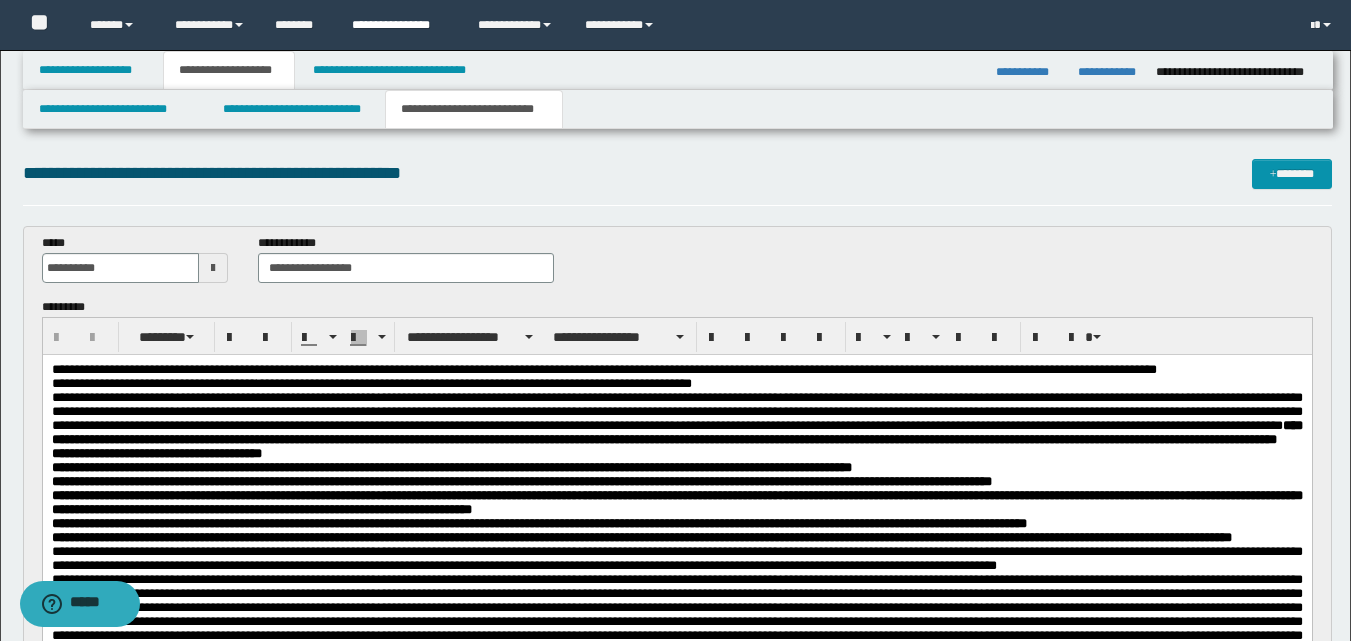 scroll, scrollTop: 0, scrollLeft: 0, axis: both 